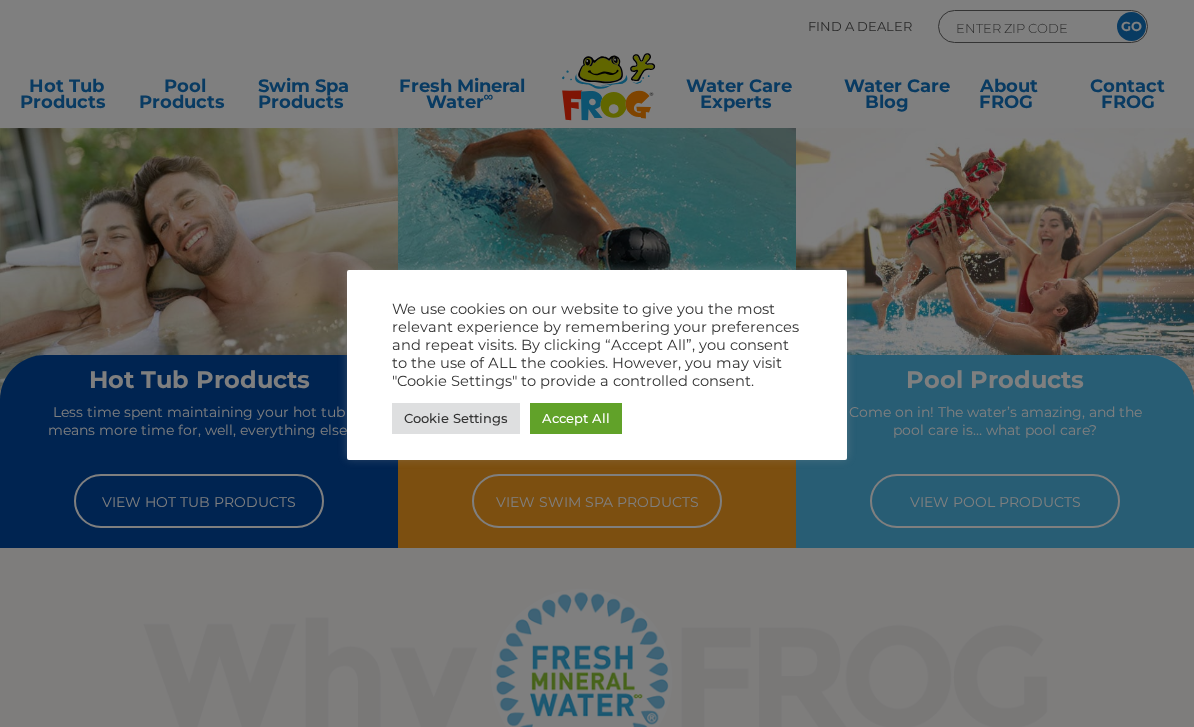 scroll, scrollTop: 0, scrollLeft: 0, axis: both 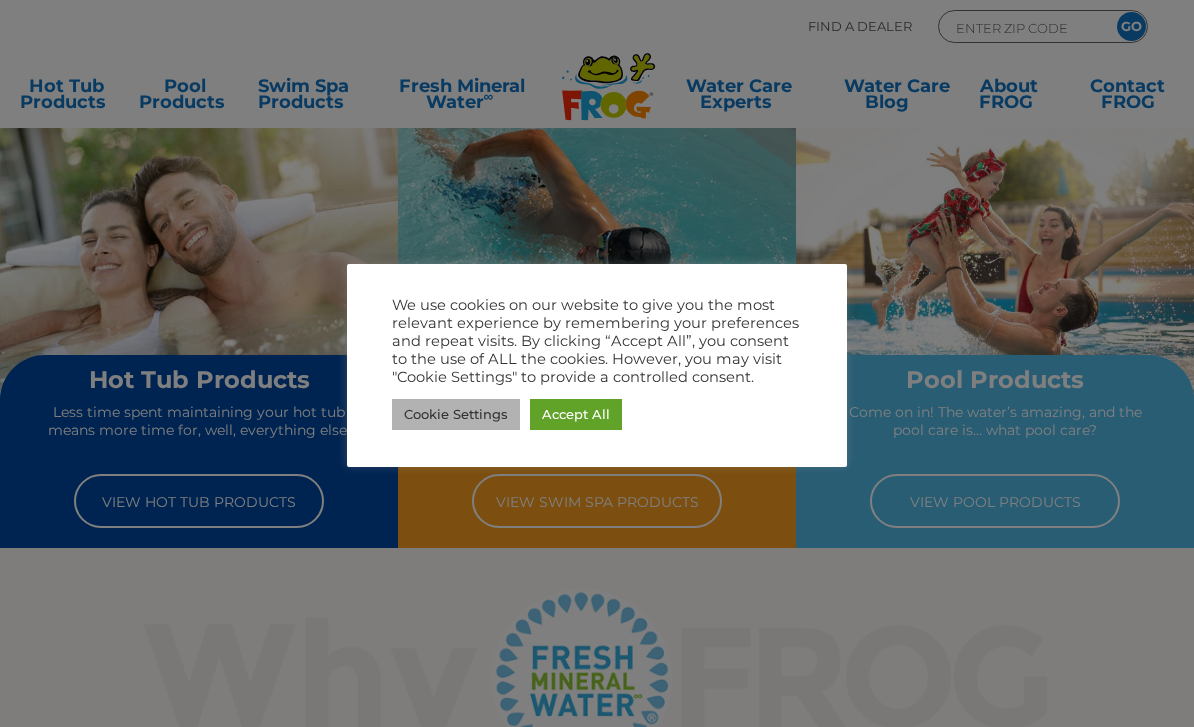 click on "Cookie Settings" at bounding box center (456, 414) 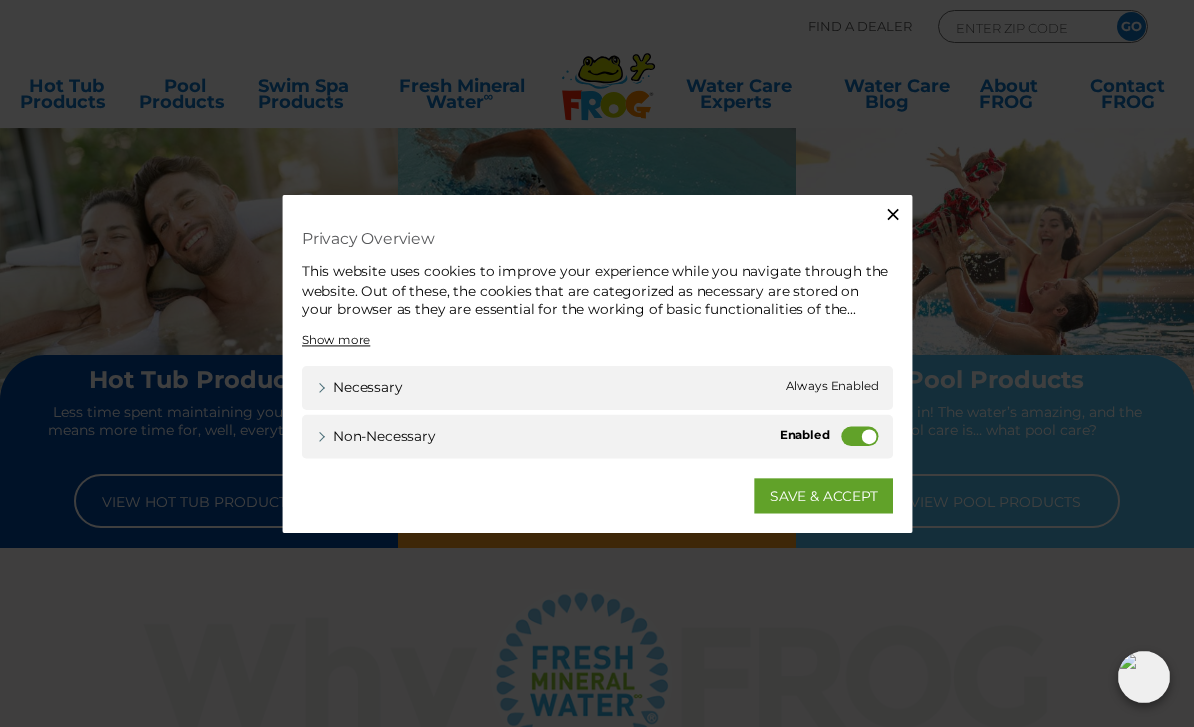 click on "Non-necessary" at bounding box center [866, 437] 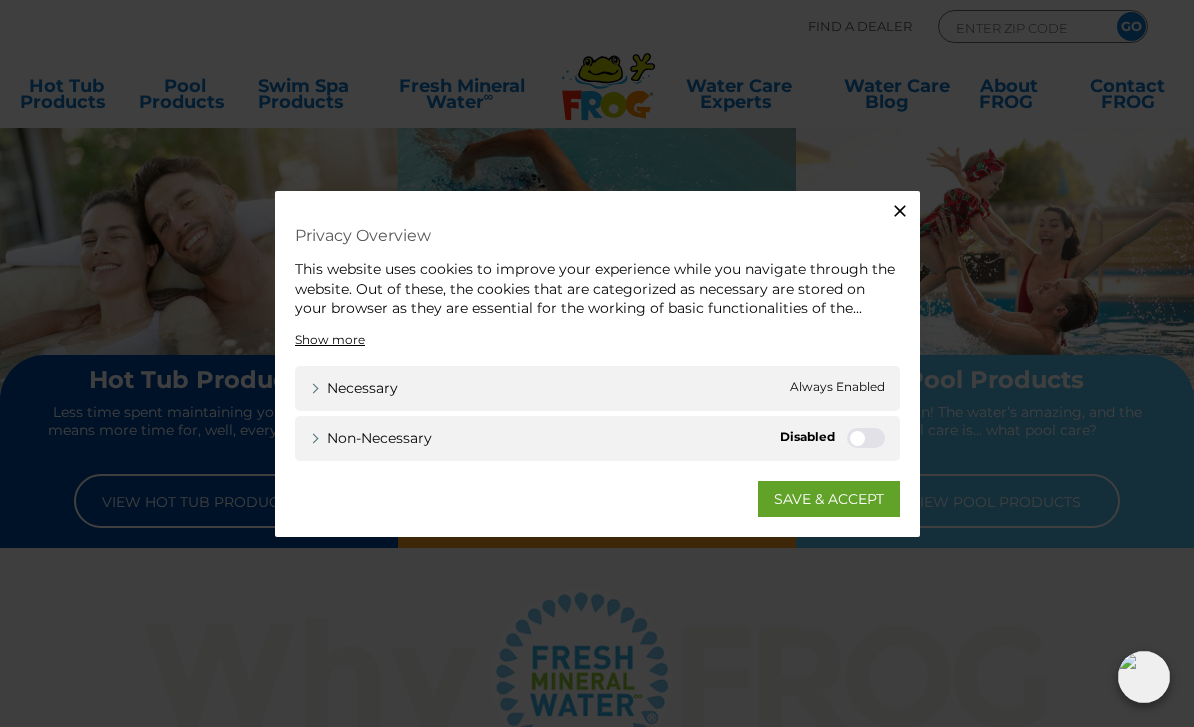 click on "SAVE & ACCEPT" at bounding box center [829, 498] 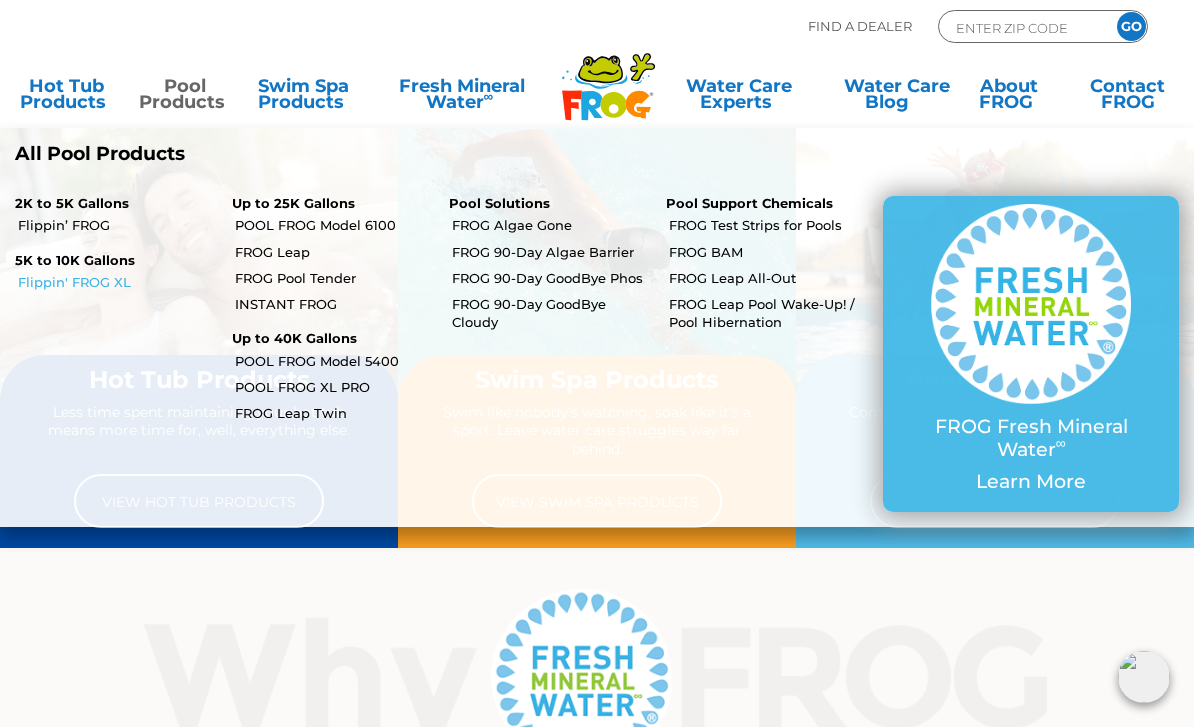 click on "Flippin' FROG XL" at bounding box center [117, 282] 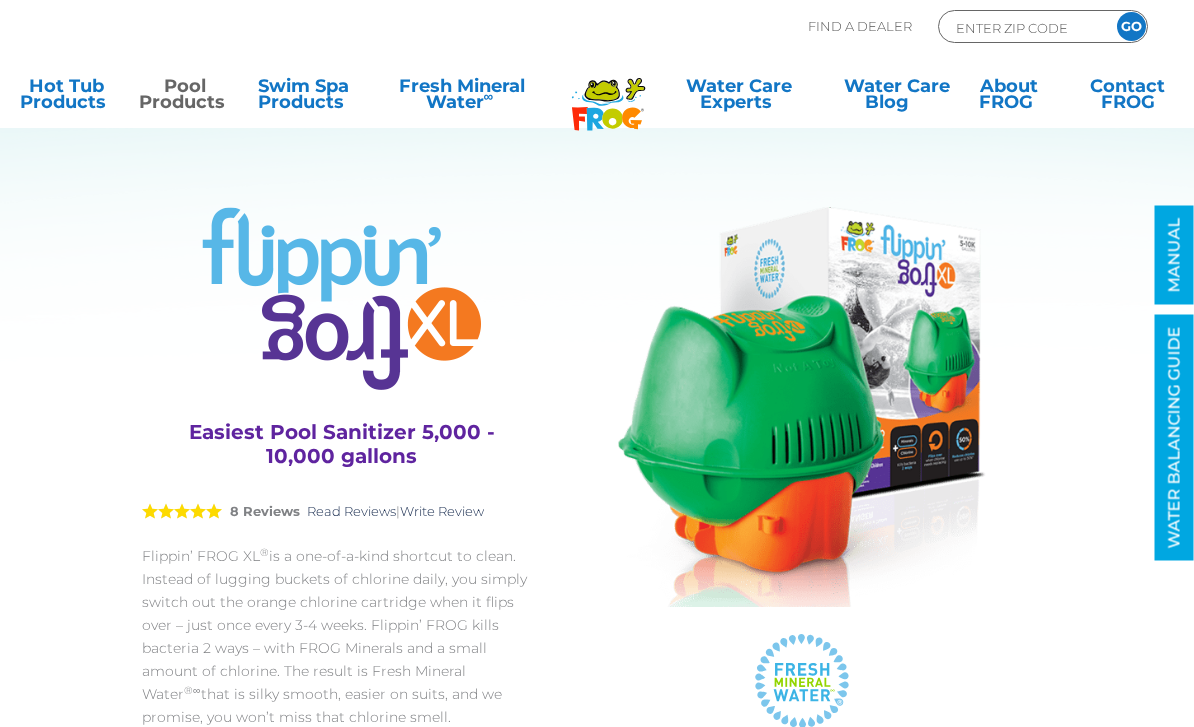 scroll, scrollTop: 0, scrollLeft: 0, axis: both 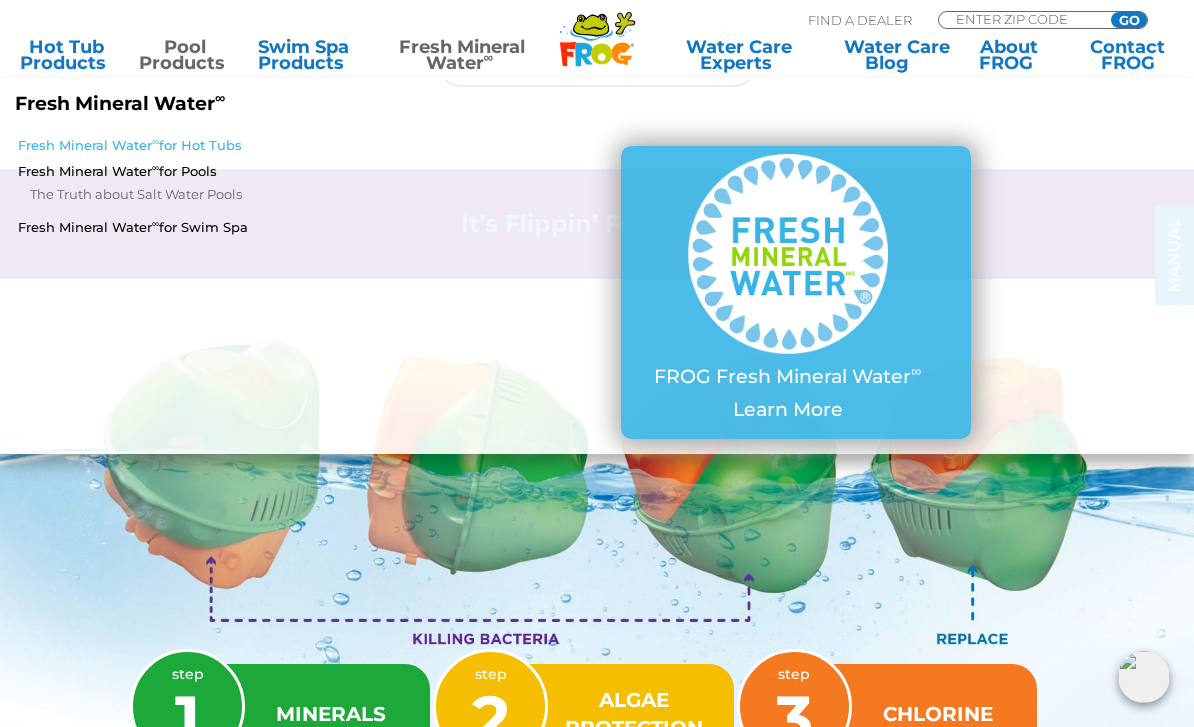 click on "Fresh Mineral Water ∞  for Hot Tubs" at bounding box center [208, 145] 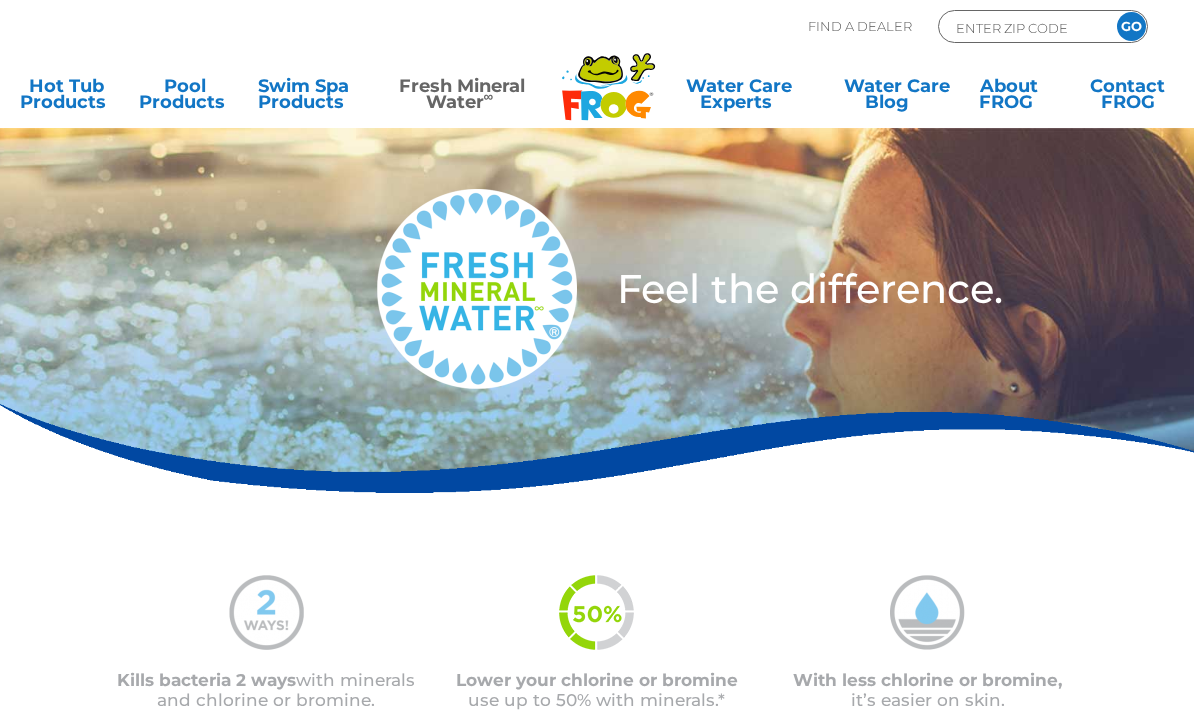 scroll, scrollTop: 0, scrollLeft: 0, axis: both 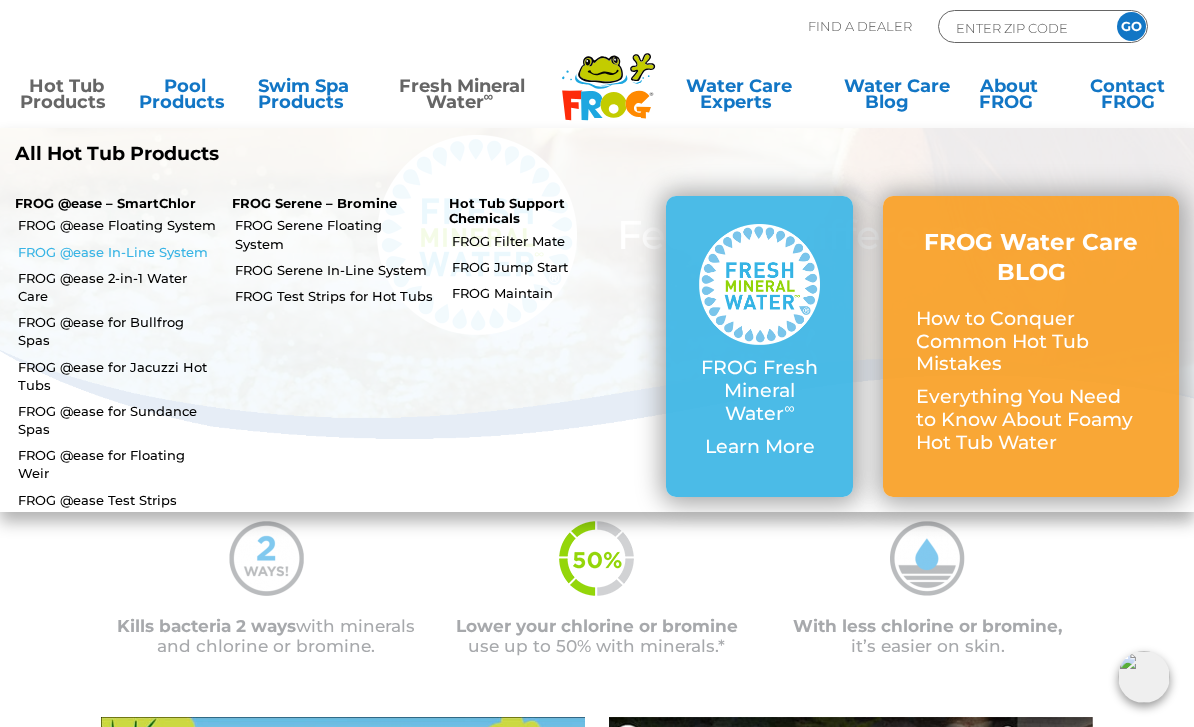 click on "FROG @ease In-Line System" at bounding box center (117, 252) 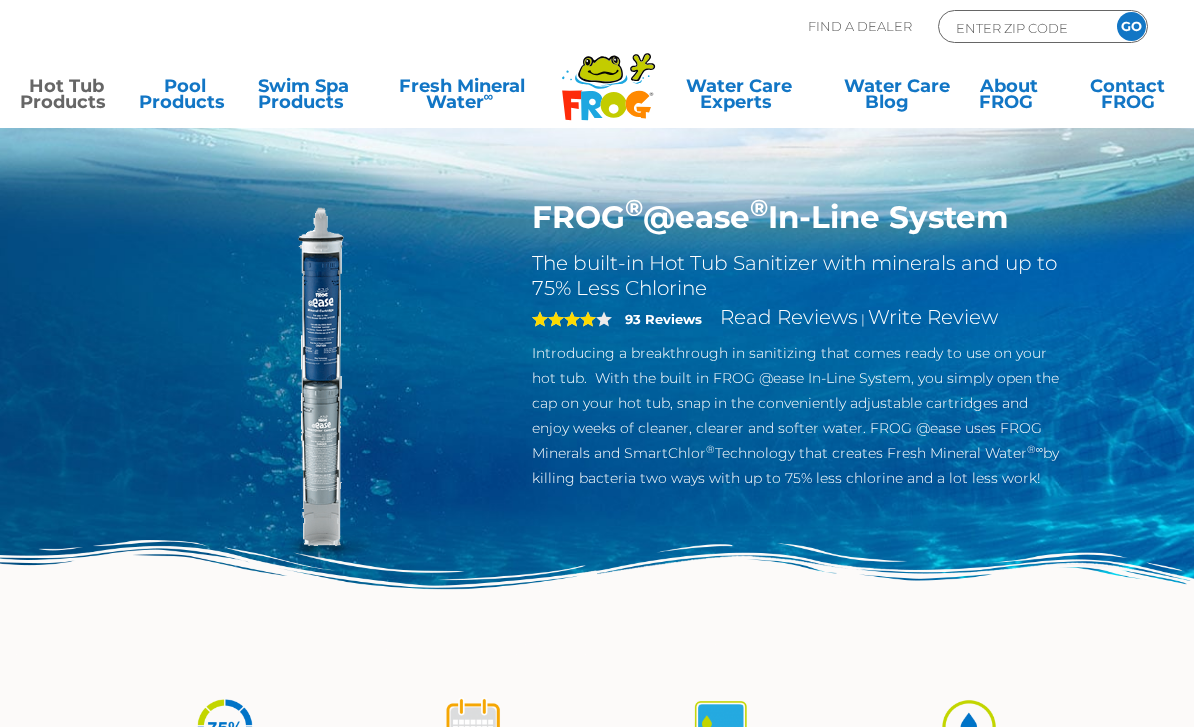 scroll, scrollTop: 0, scrollLeft: 0, axis: both 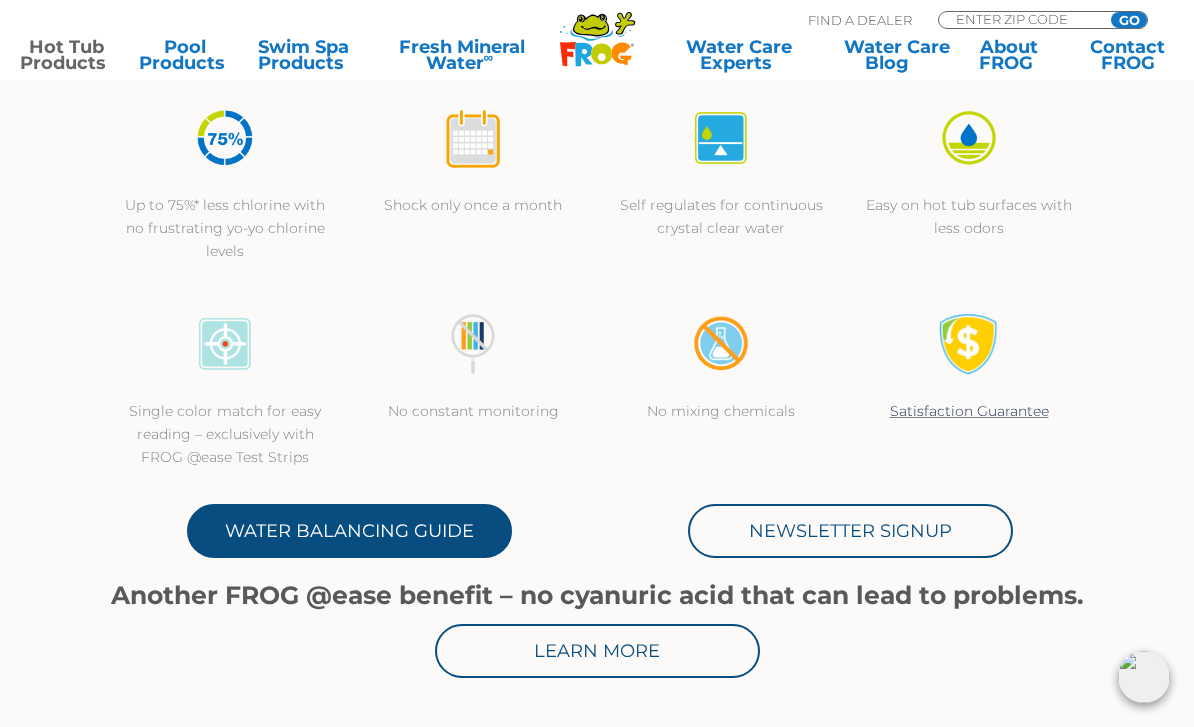 click on "Water Balancing Guide" at bounding box center [349, 531] 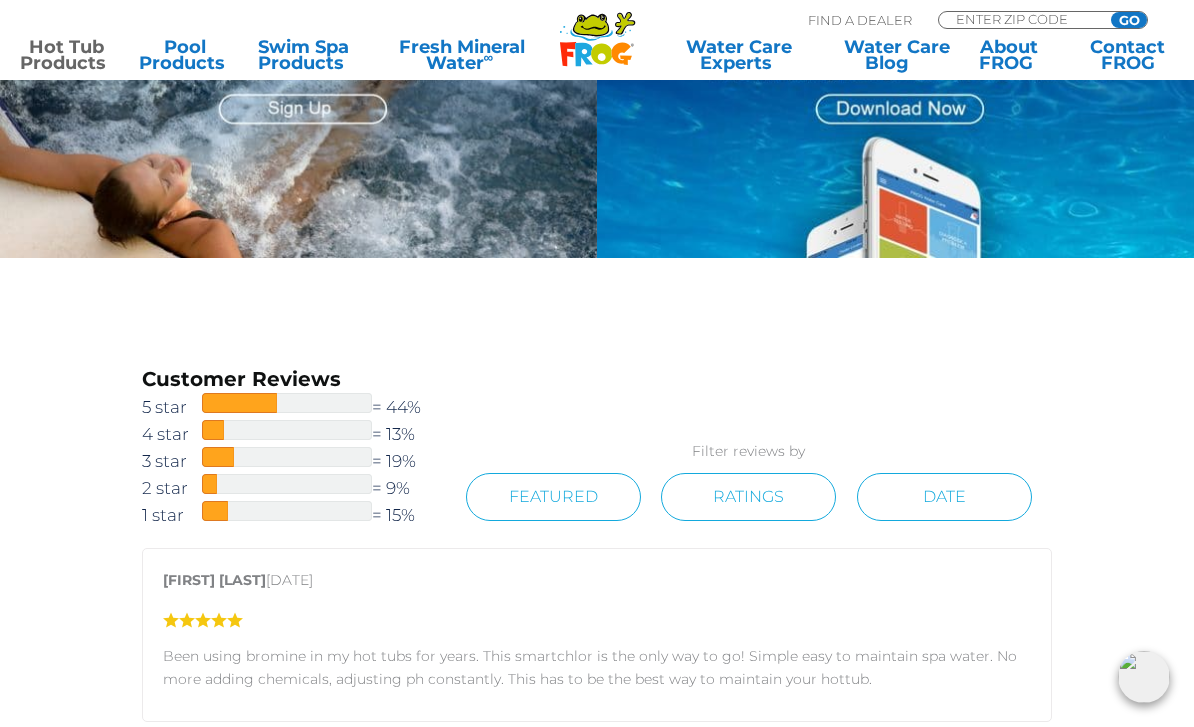 scroll, scrollTop: 2211, scrollLeft: 0, axis: vertical 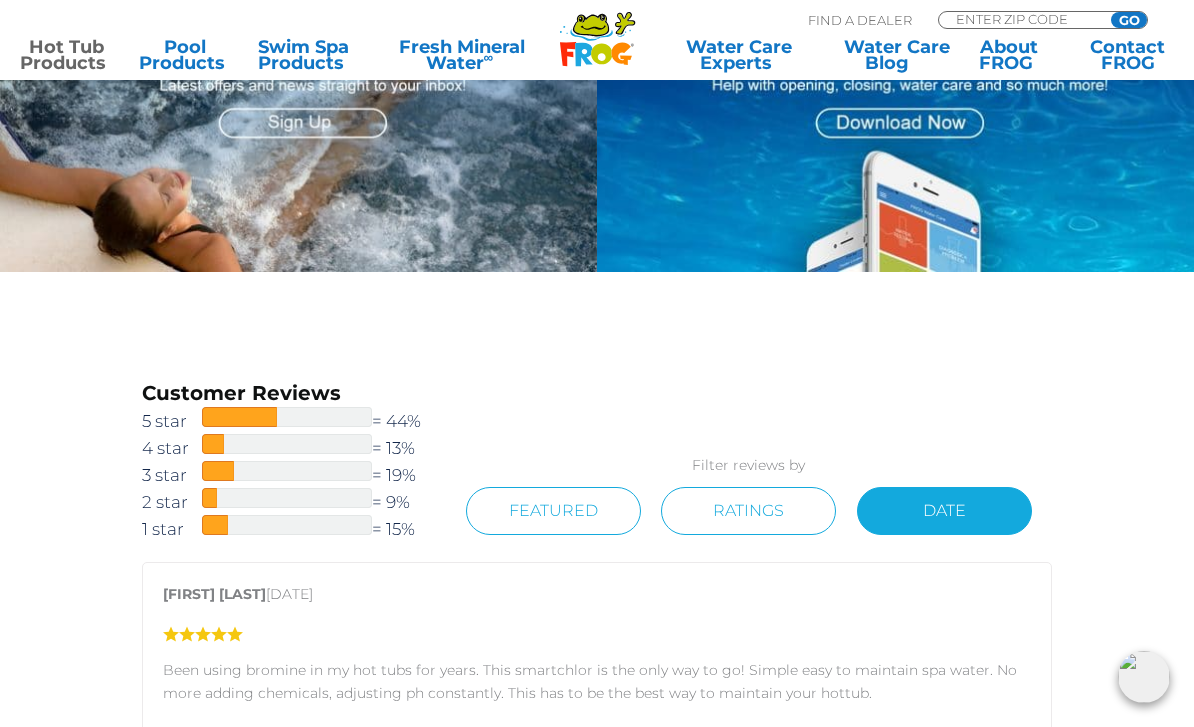 click on "Date" at bounding box center [944, 511] 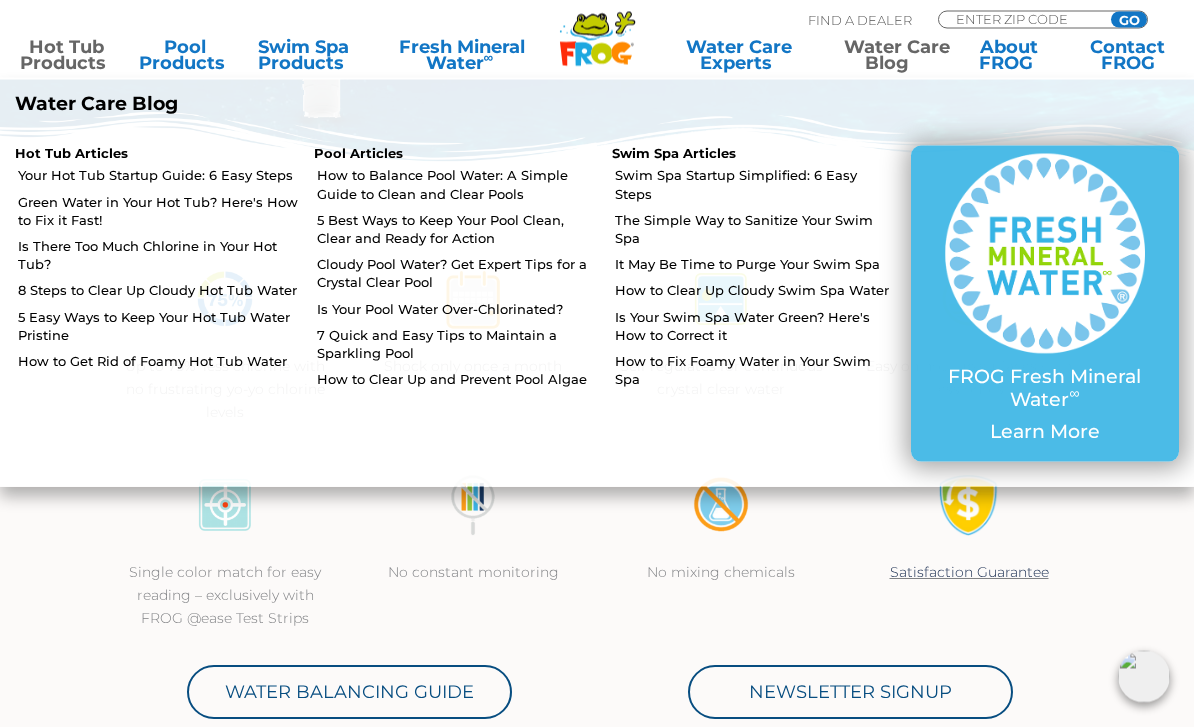 scroll, scrollTop: 0, scrollLeft: 0, axis: both 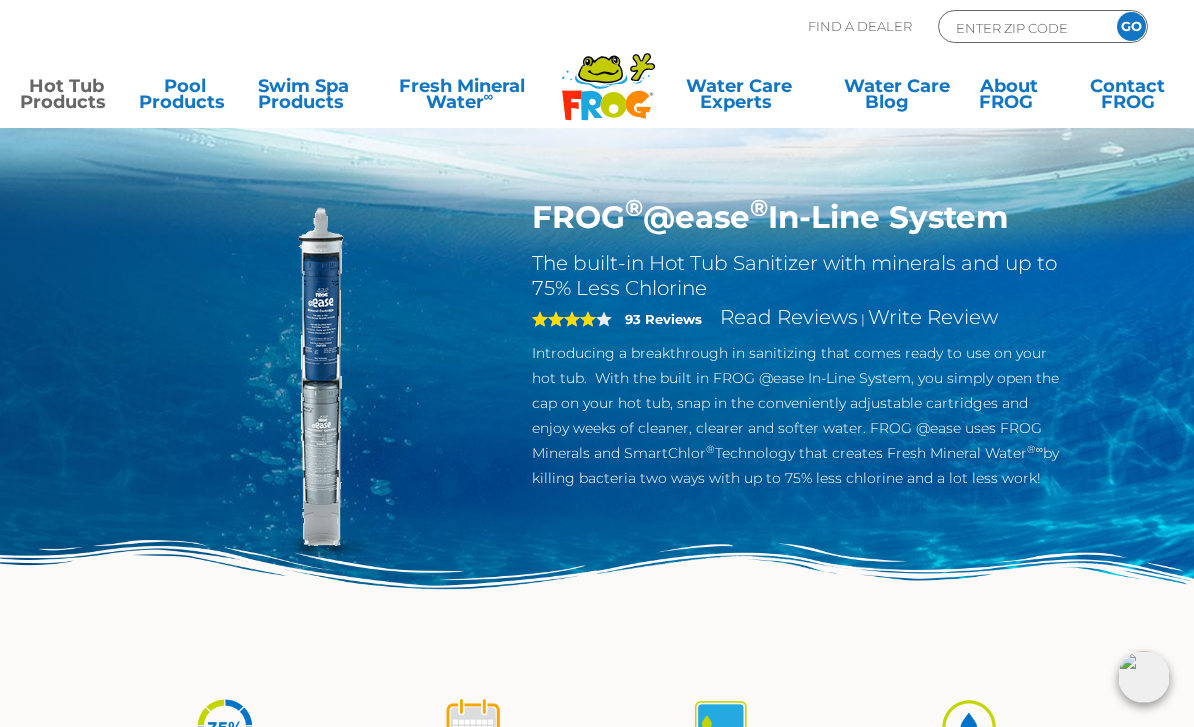 click on ".st130{clip-path:url(#SVGID_2_);fill-rule:evenodd;clip-rule:evenodd;fill:#C3CC00;}
.st131{clip-path:url(#SVGID_2_);fill-rule:evenodd;clip-rule:evenodd;fill:#070606;}
.st132{clip-path:url(#SVGID_2_);fill:#FE2B09;}
.st133{clip-path:url(#SVGID_2_);fill:#1DA7E0;}
.st134{clip-path:url(#SVGID_2_);fill:#C3CC00;}
.st135{clip-path:url(#SVGID_2_);fill:#FF8900;}
.st136{clip-path:url(#SVGID_2_);fill-rule:evenodd;clip-rule:evenodd;fill:#1DA7E0;}
.st137{clip-path:url(#SVGID_2_);fill:#4D4D4D;}
.st138{clip-path:url(#SVGID_2_);fill-rule:evenodd;clip-rule:evenodd;fill:#FFFFFF;}
.st139{clip-path:url(#SVGID_2_);fill:#070606;}" 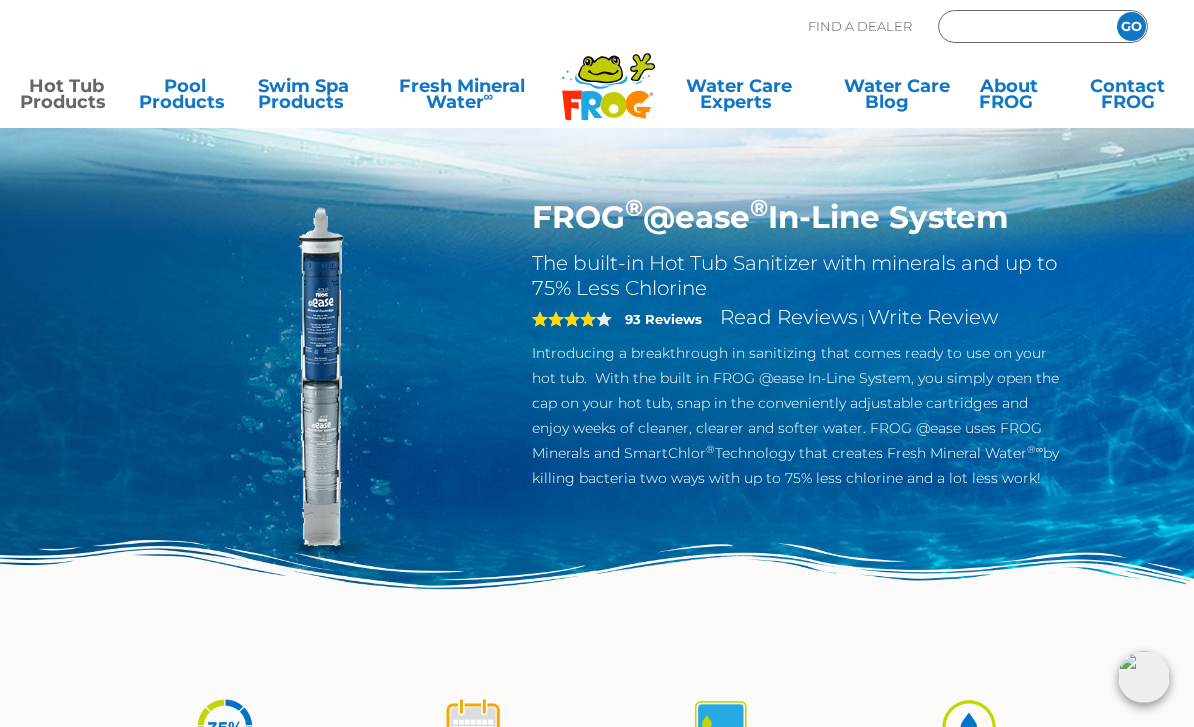 click at bounding box center [1021, 27] 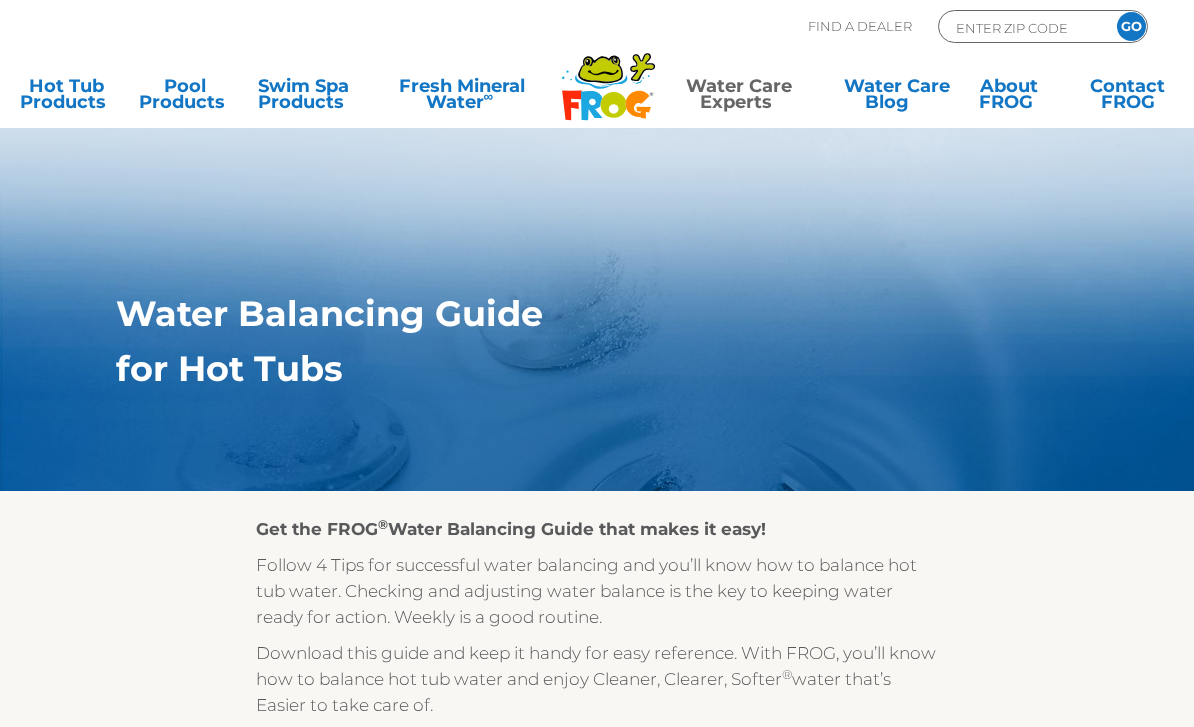 scroll, scrollTop: 0, scrollLeft: 0, axis: both 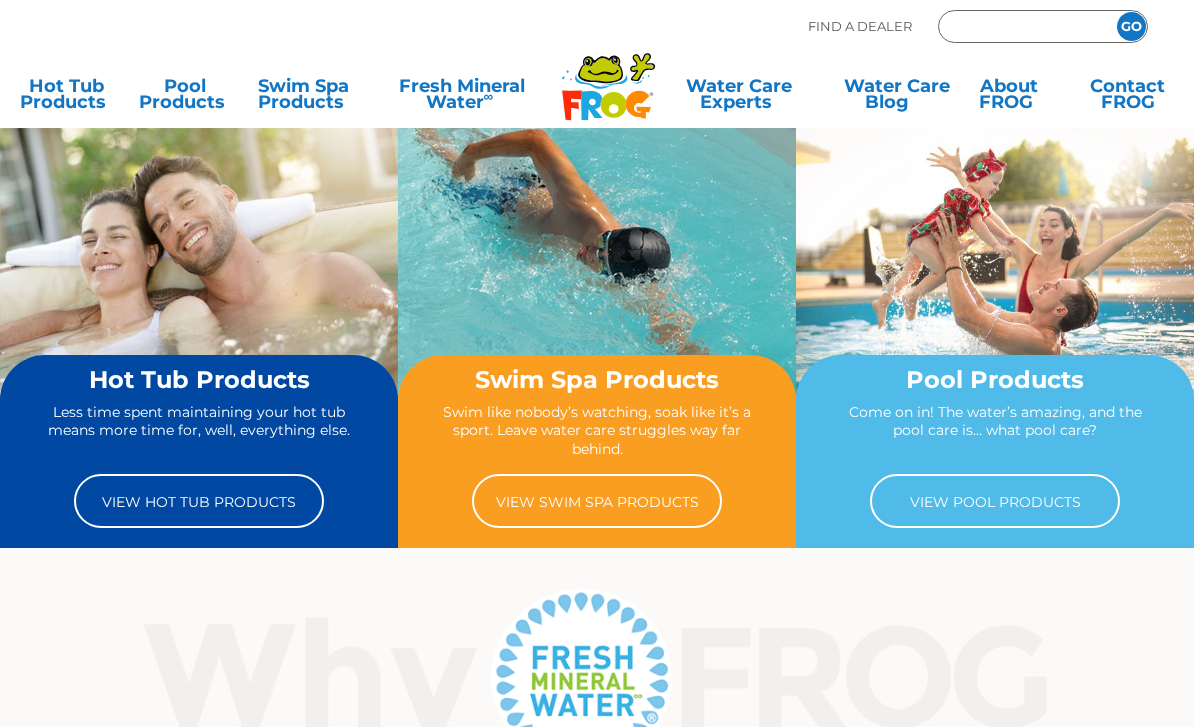click at bounding box center (1021, 27) 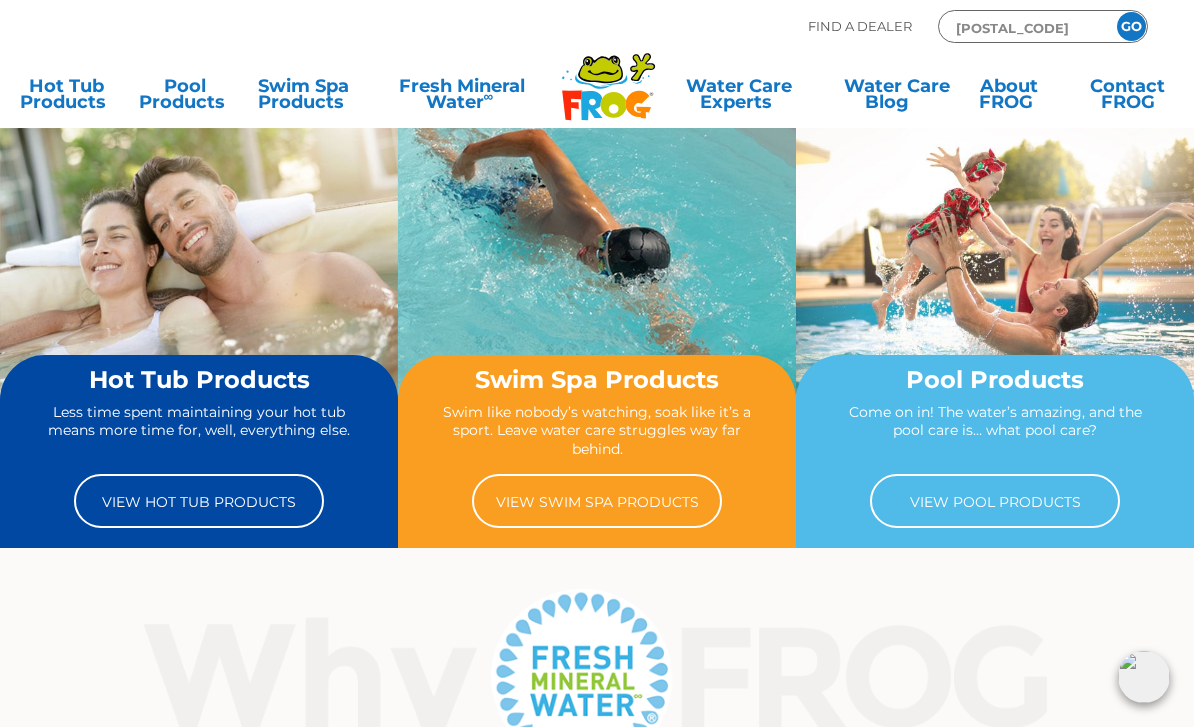 type on "[ZIP]" 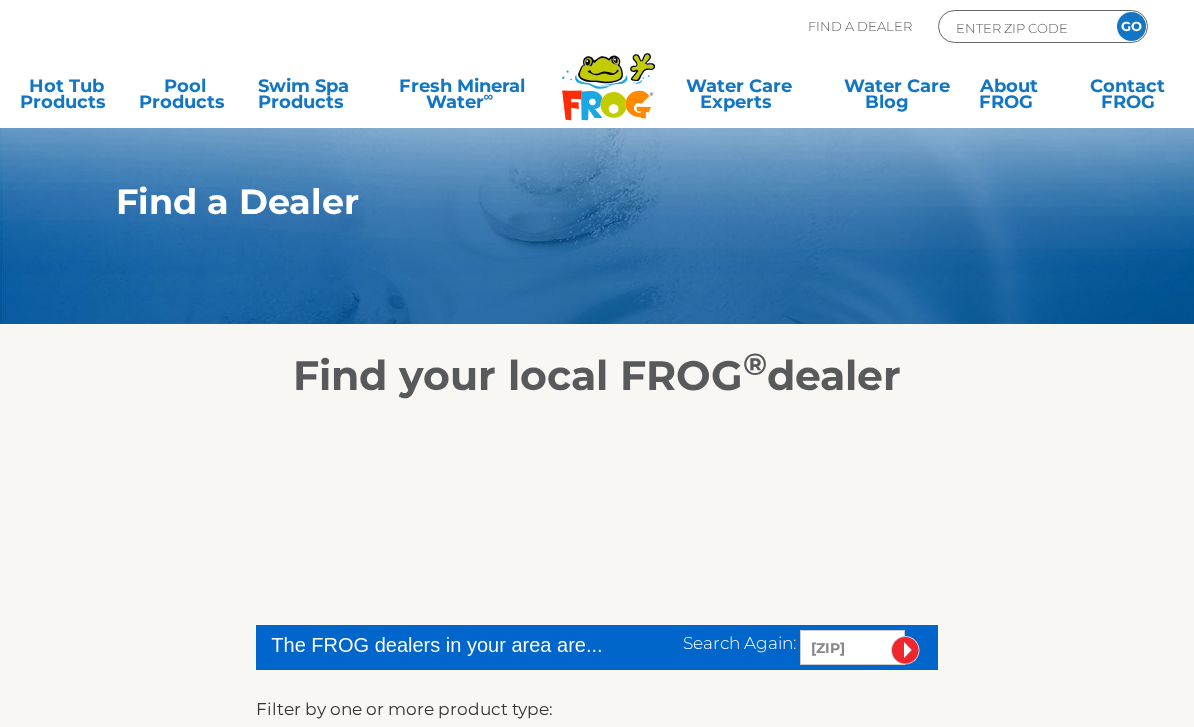 scroll, scrollTop: 0, scrollLeft: 0, axis: both 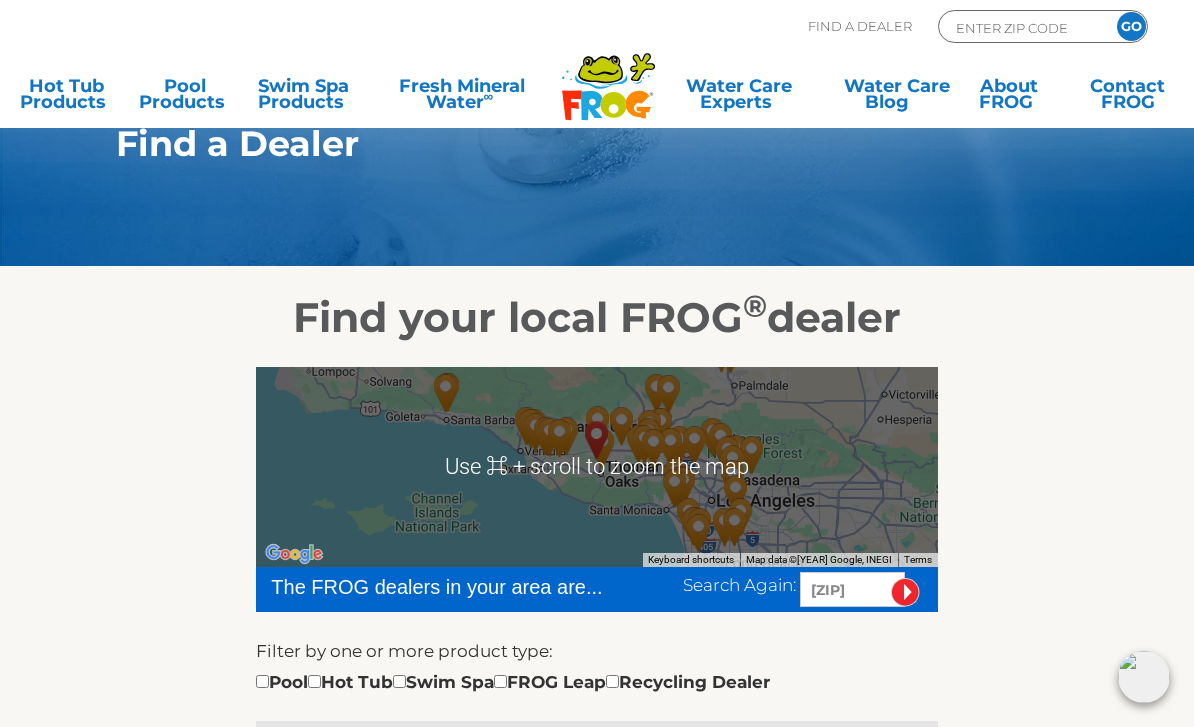 click at bounding box center (596, 467) 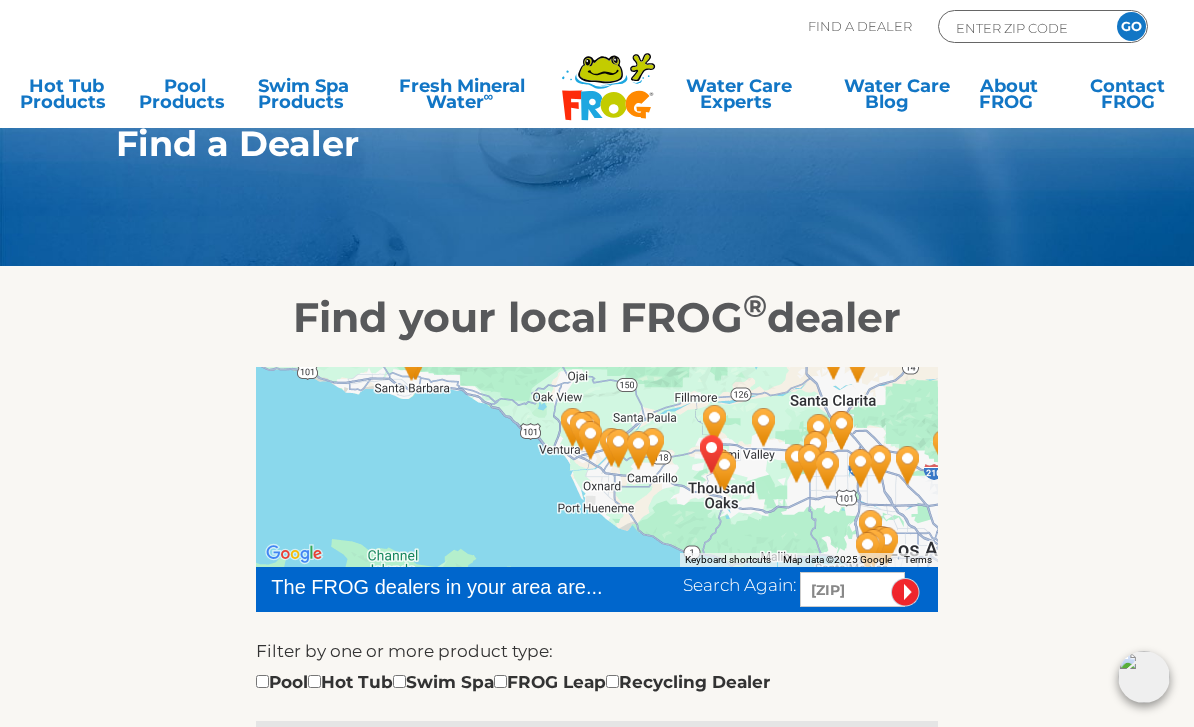 click on "To navigate the map with touch gestures double-tap and hold your finger on the map, then drag the map. ← Move left → Move right ↑ Move up ↓ Move down + Zoom in - Zoom out Home Jump left by 75% End Jump right by 75% Page Up Jump up by 75% Page Down Jump down by 75% Use ⌘ + scroll to zoom the map Keyboard shortcuts Map Data Map data ©[YEAR] Google Map data ©[YEAR] Google [DISTANCE] Click to toggle between metric and imperial units Terms Report a map error
The FROG dealers in your area are...
Search Again:
[ZIP]
Filter by one or more product type:
Pool
Hot Tub
Swim Spa
FROG Leap
Recycling Dealer
Dealer" at bounding box center (597, 882) 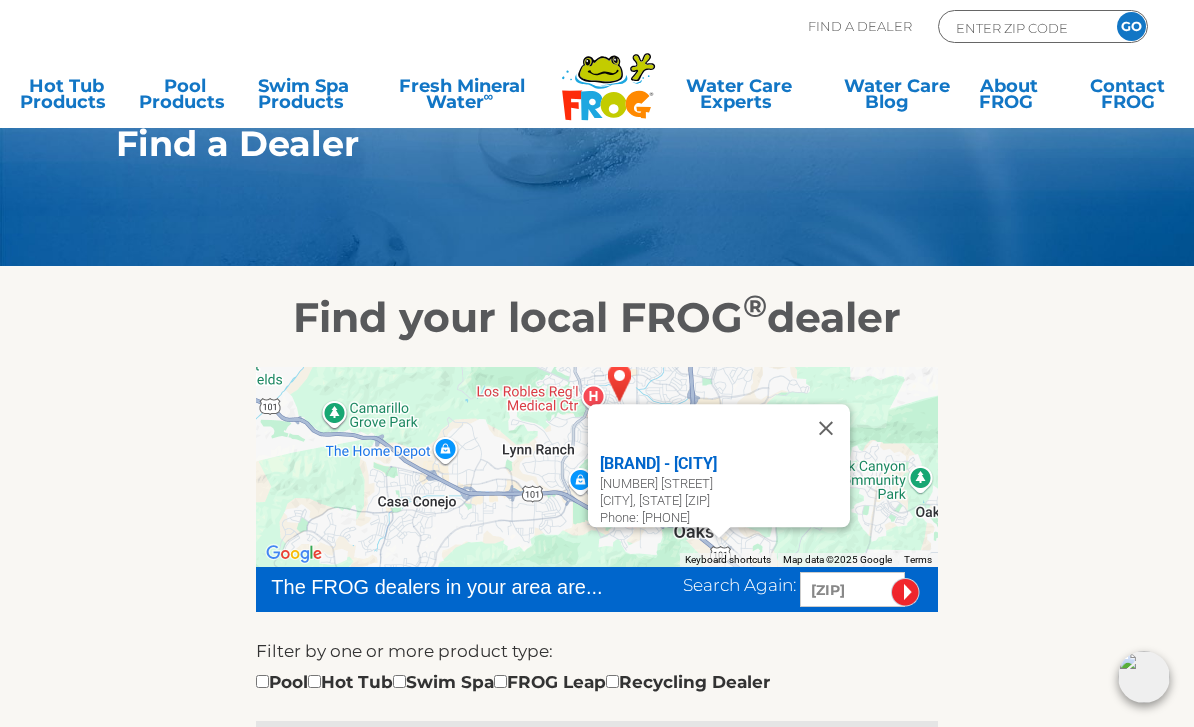 click on "[CITY] [NUMBER] [STREET] [CITY], [STATE] [ZIP] Phone: [PHONE]" at bounding box center [596, 467] 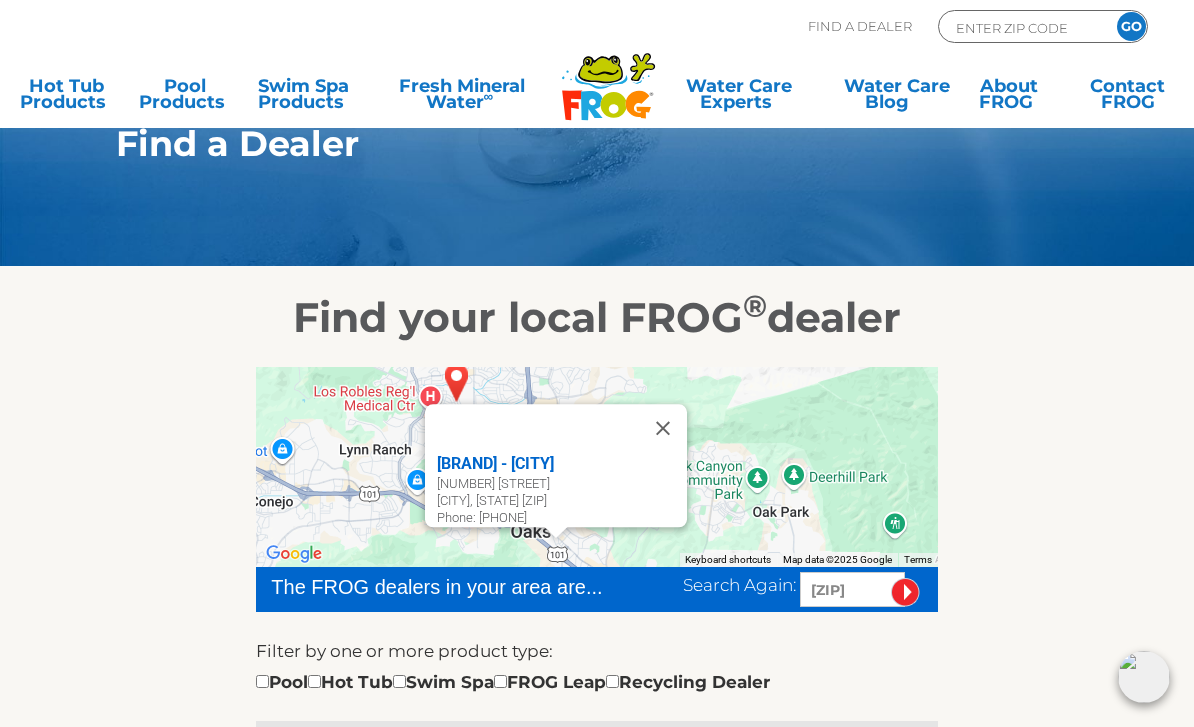 click on "[CITY] [NUMBER] [STREET] [CITY], [STATE] [ZIP] Phone: [PHONE]" at bounding box center (596, 467) 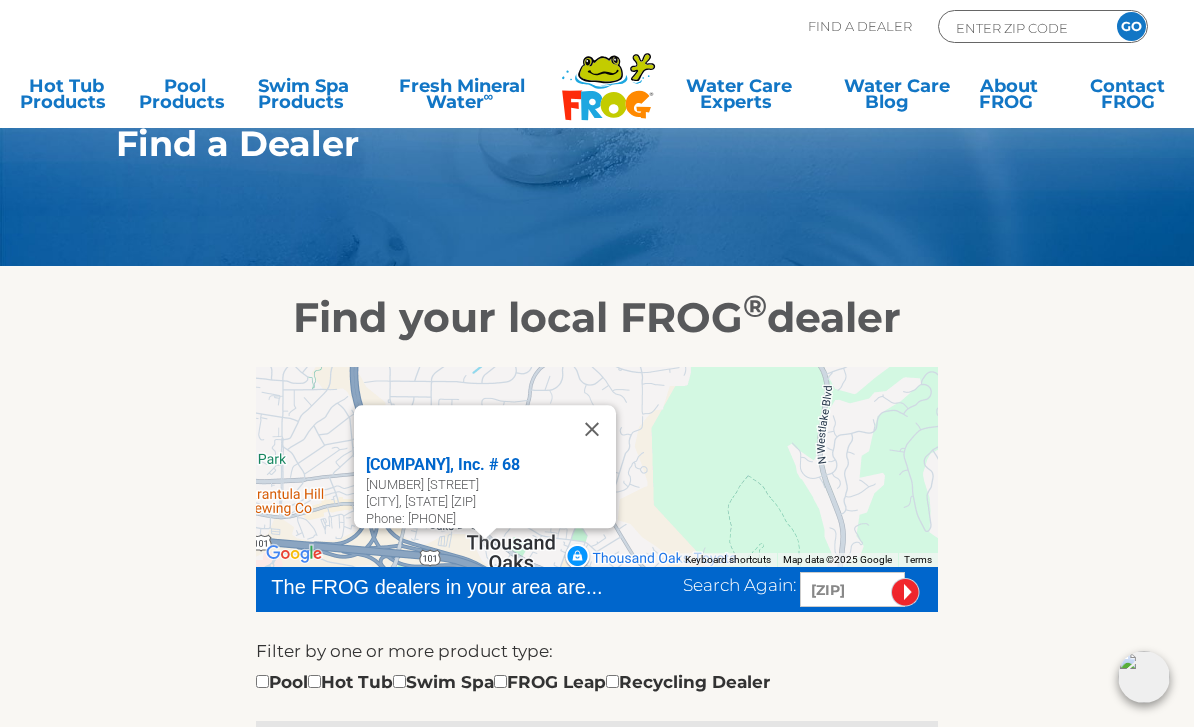 type 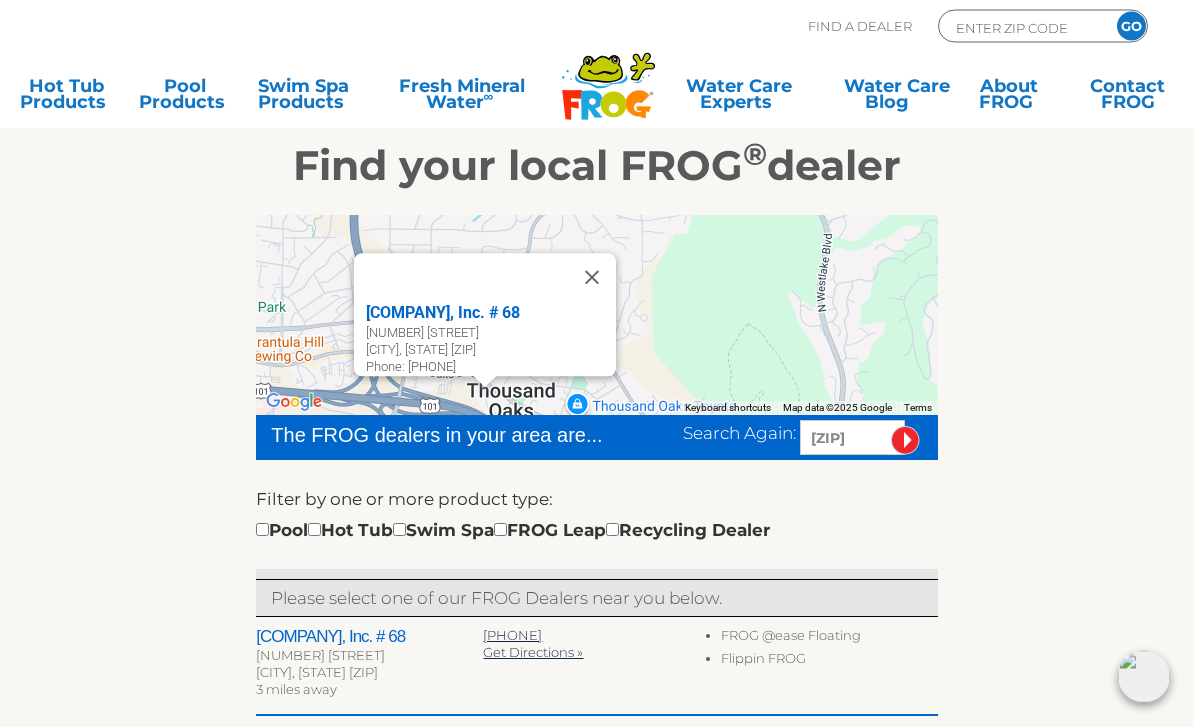 scroll, scrollTop: 281, scrollLeft: 0, axis: vertical 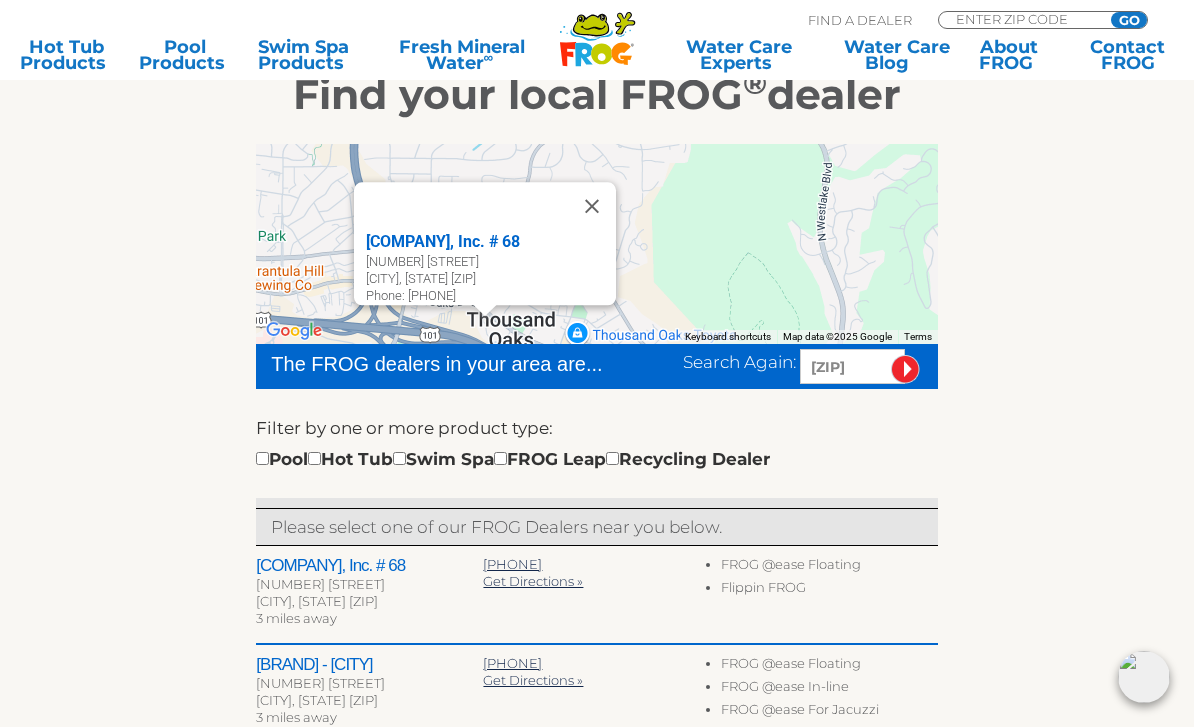 click at bounding box center (612, 458) 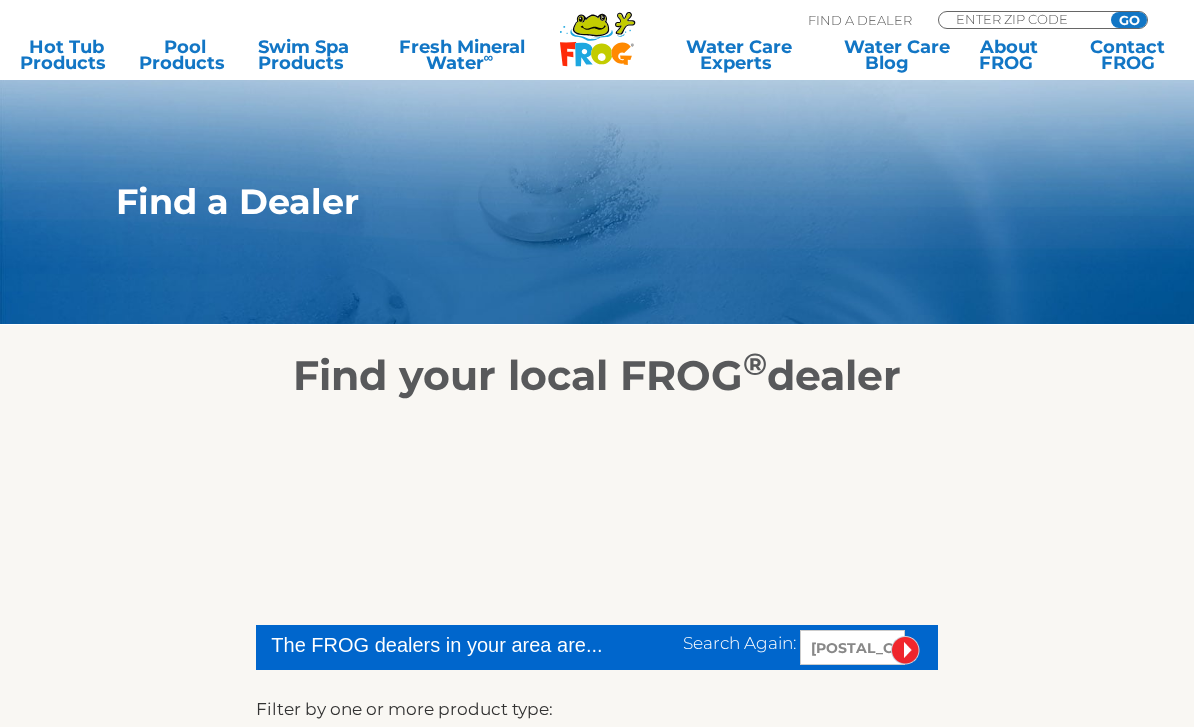 scroll, scrollTop: 425, scrollLeft: 0, axis: vertical 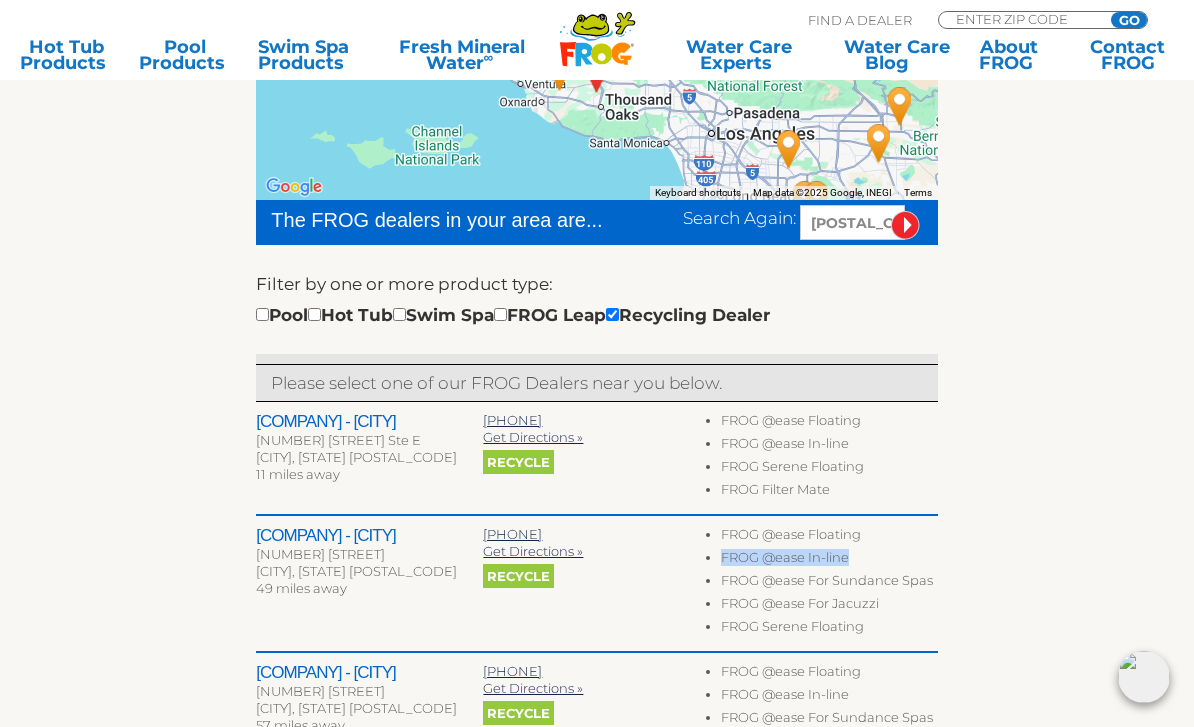 drag, startPoint x: 871, startPoint y: 560, endPoint x: 719, endPoint y: 555, distance: 152.08221 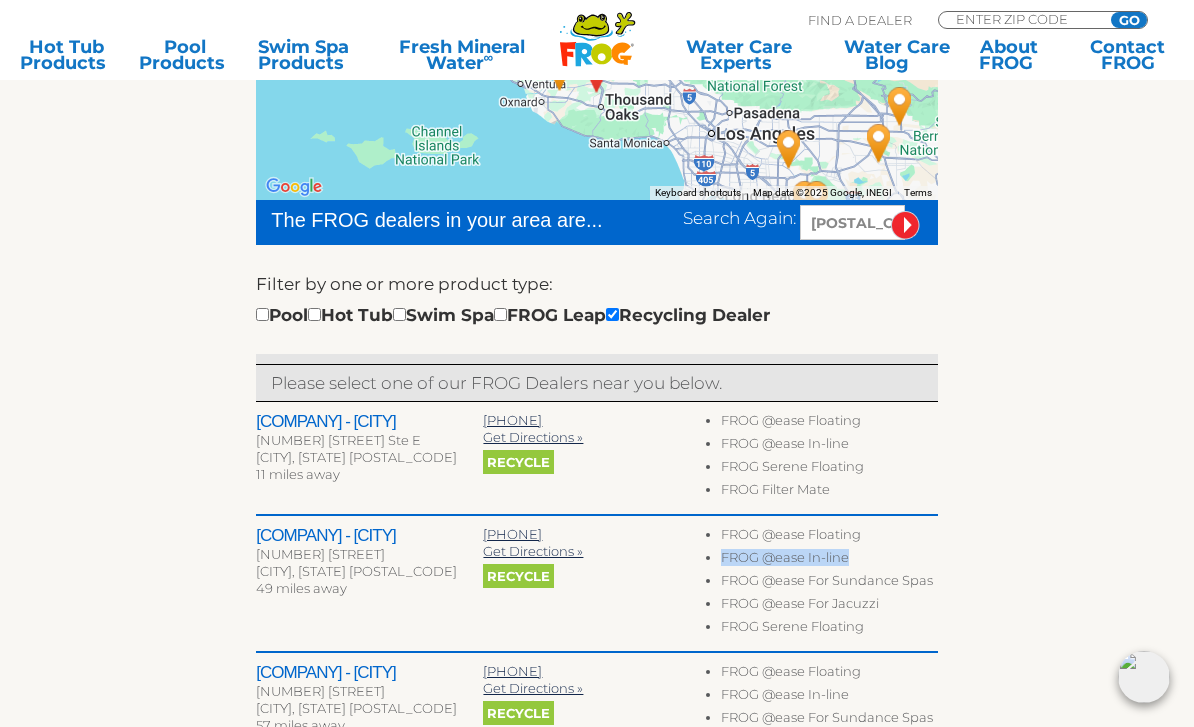 click on "FROG @ease Floating FROG @ease In-line FROG @ease For Sundance Spas FROG @ease For Jacuzzi FROG Serene Floating" at bounding box center [824, 583] 